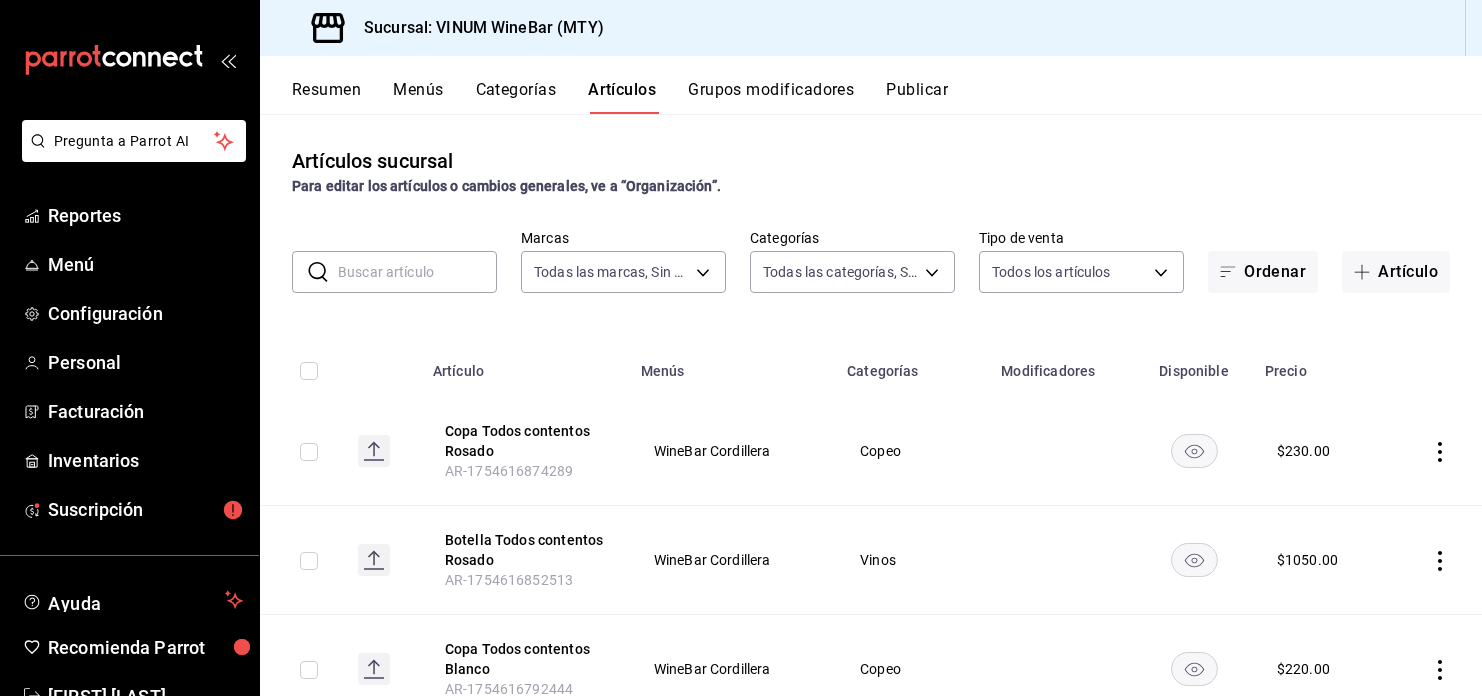 scroll, scrollTop: 0, scrollLeft: 0, axis: both 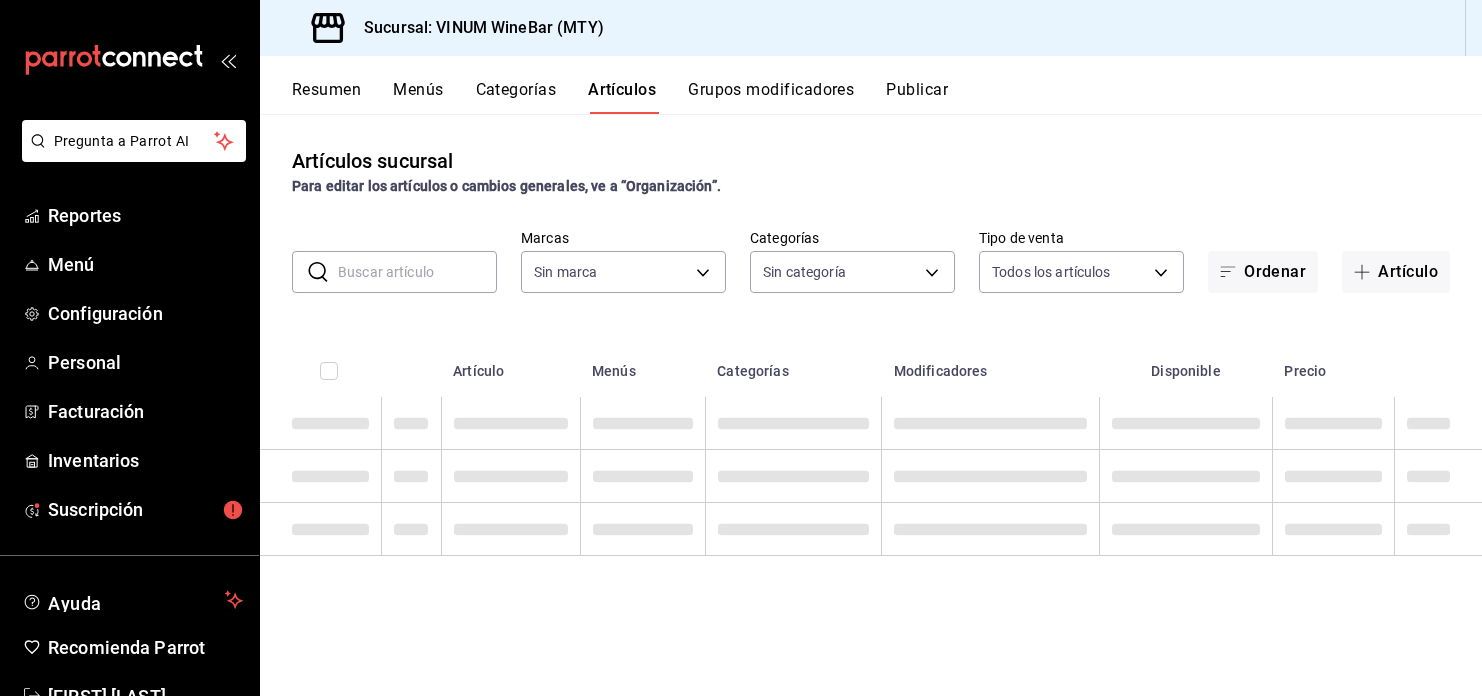 type on "ca8f1d25-6a21-40a6-b6ec-24c4b669c59a" 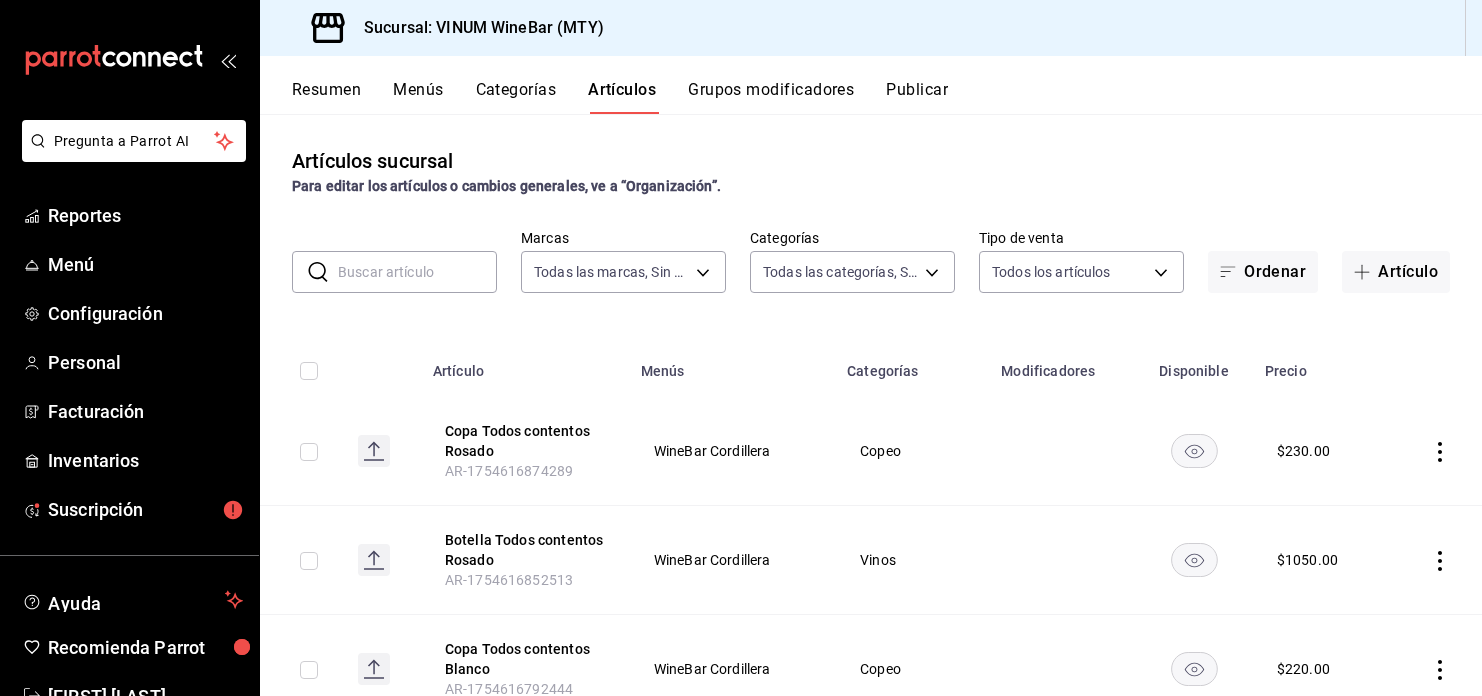 scroll, scrollTop: 0, scrollLeft: 0, axis: both 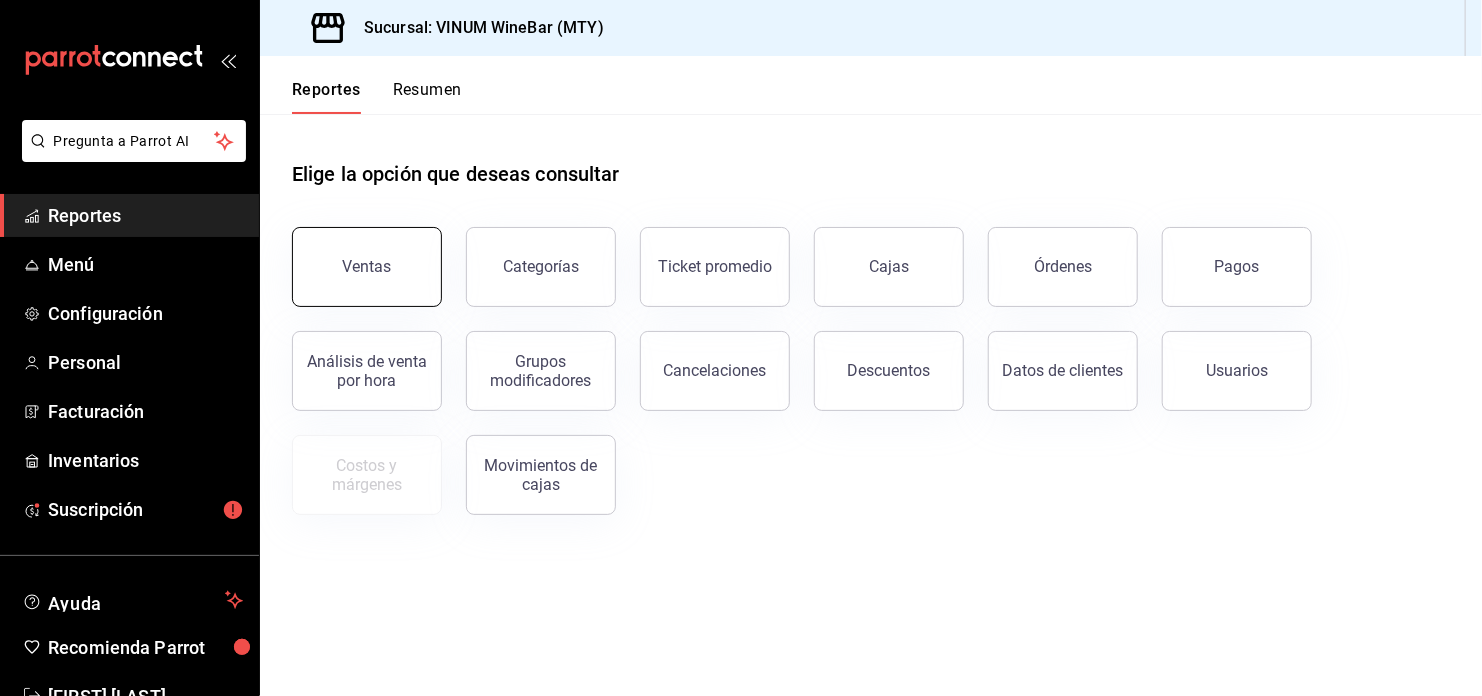 click on "Ventas" at bounding box center (367, 267) 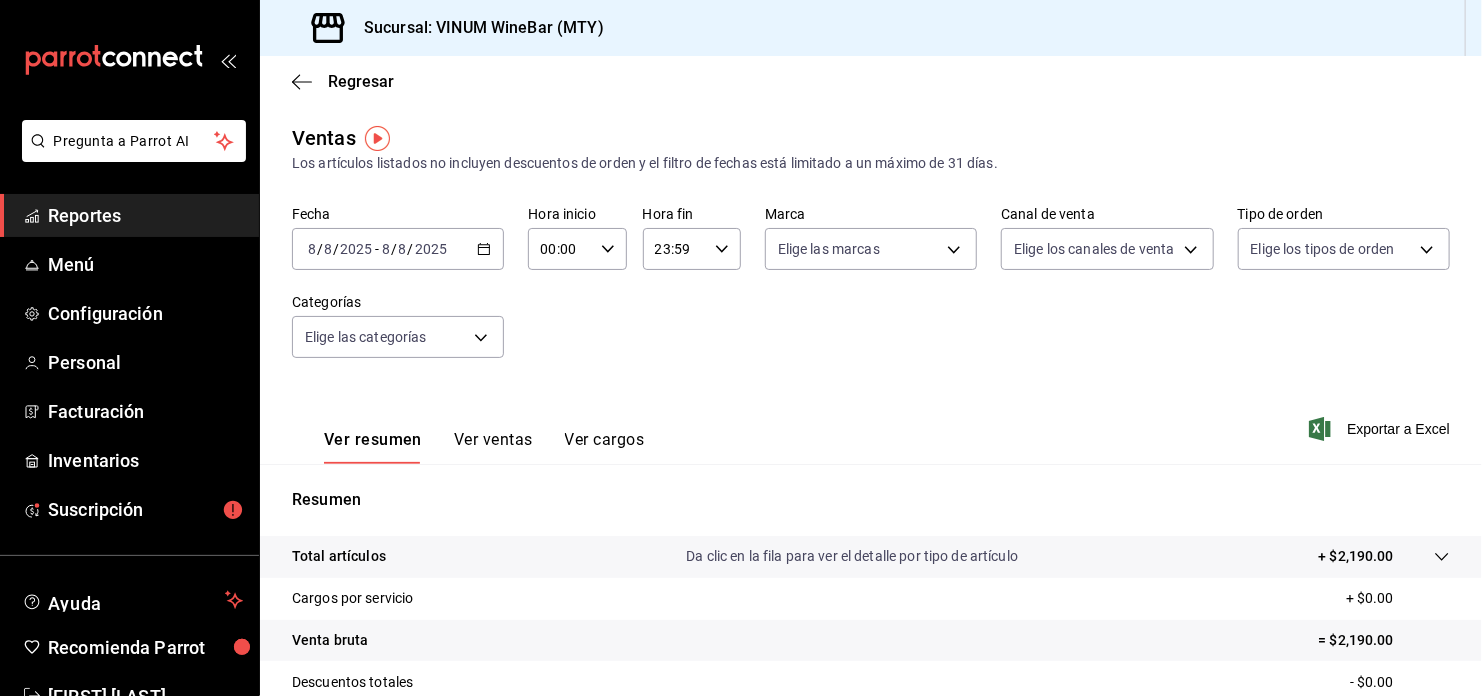 click on "2025-08-08 8 / 8 / 2025 - 2025-08-08 8 / 8 / 2025" at bounding box center (398, 249) 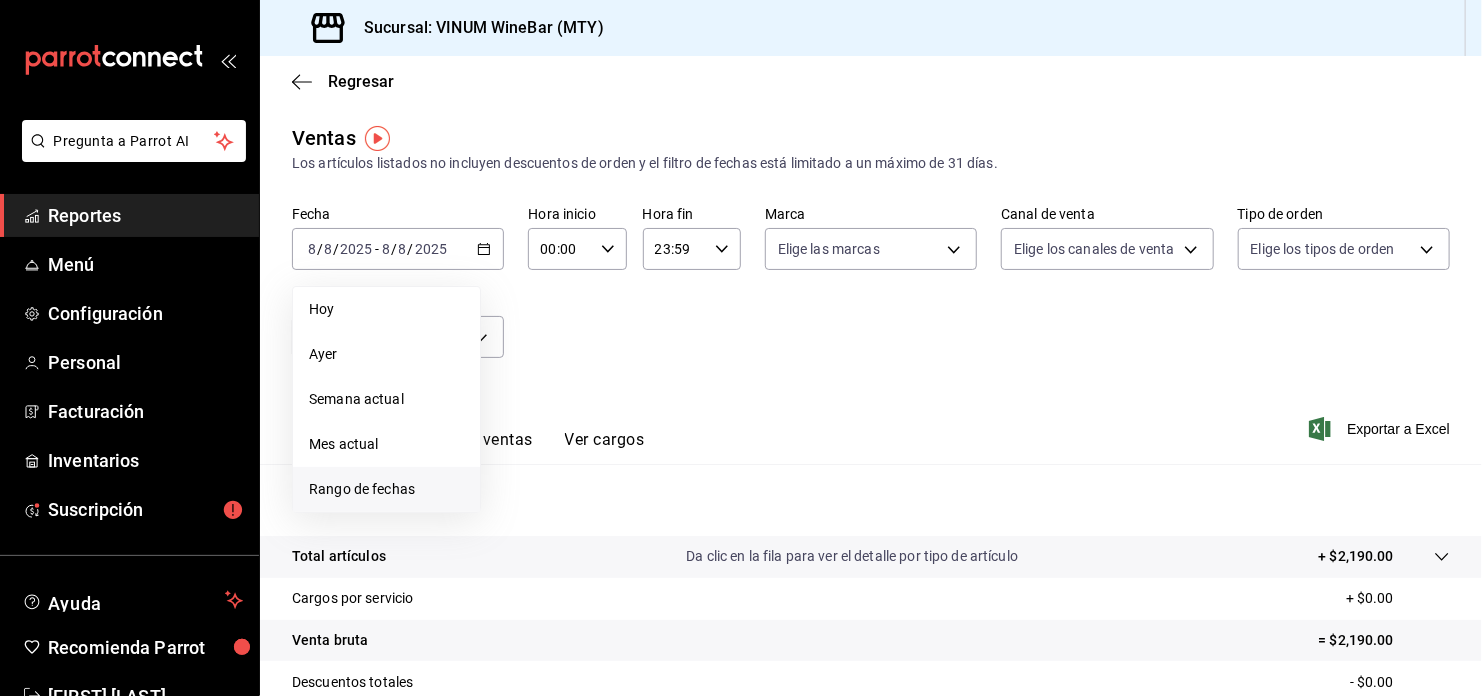 click on "Rango de fechas" at bounding box center [386, 489] 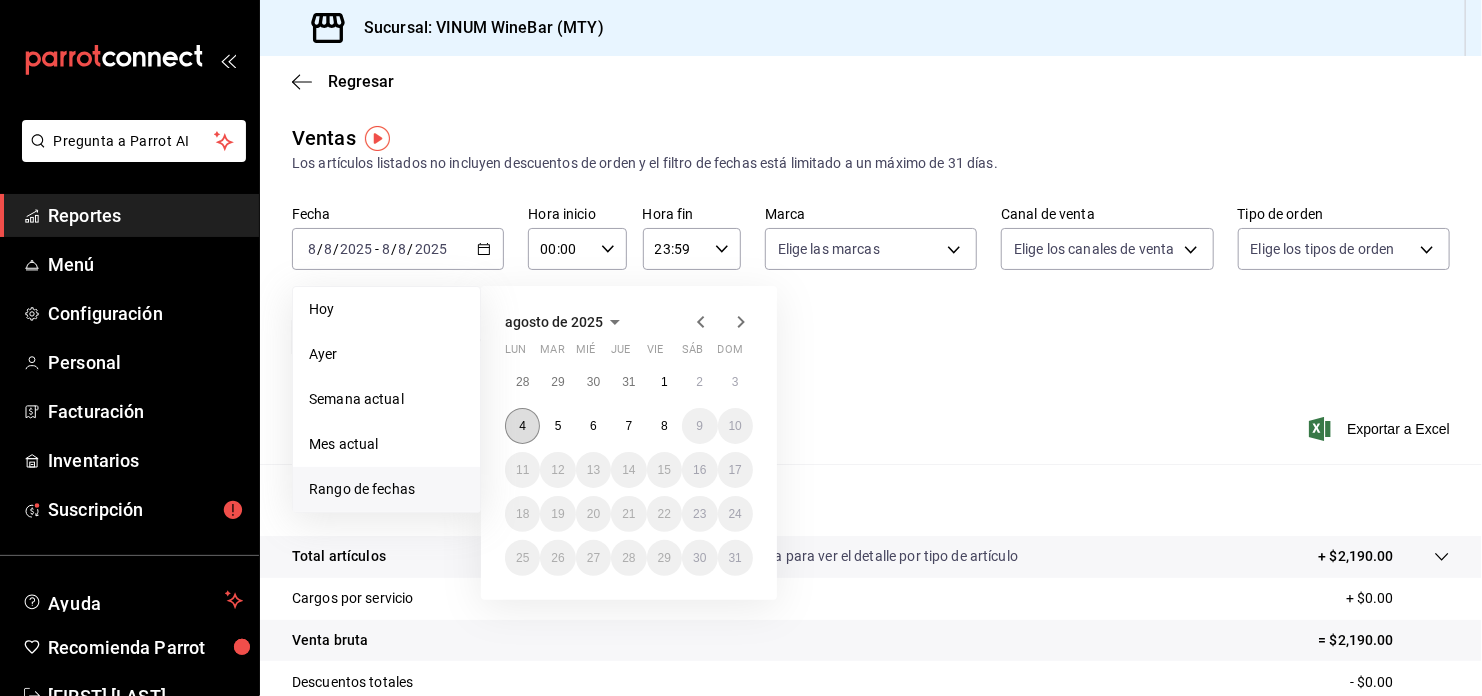 click on "4" at bounding box center [522, 426] 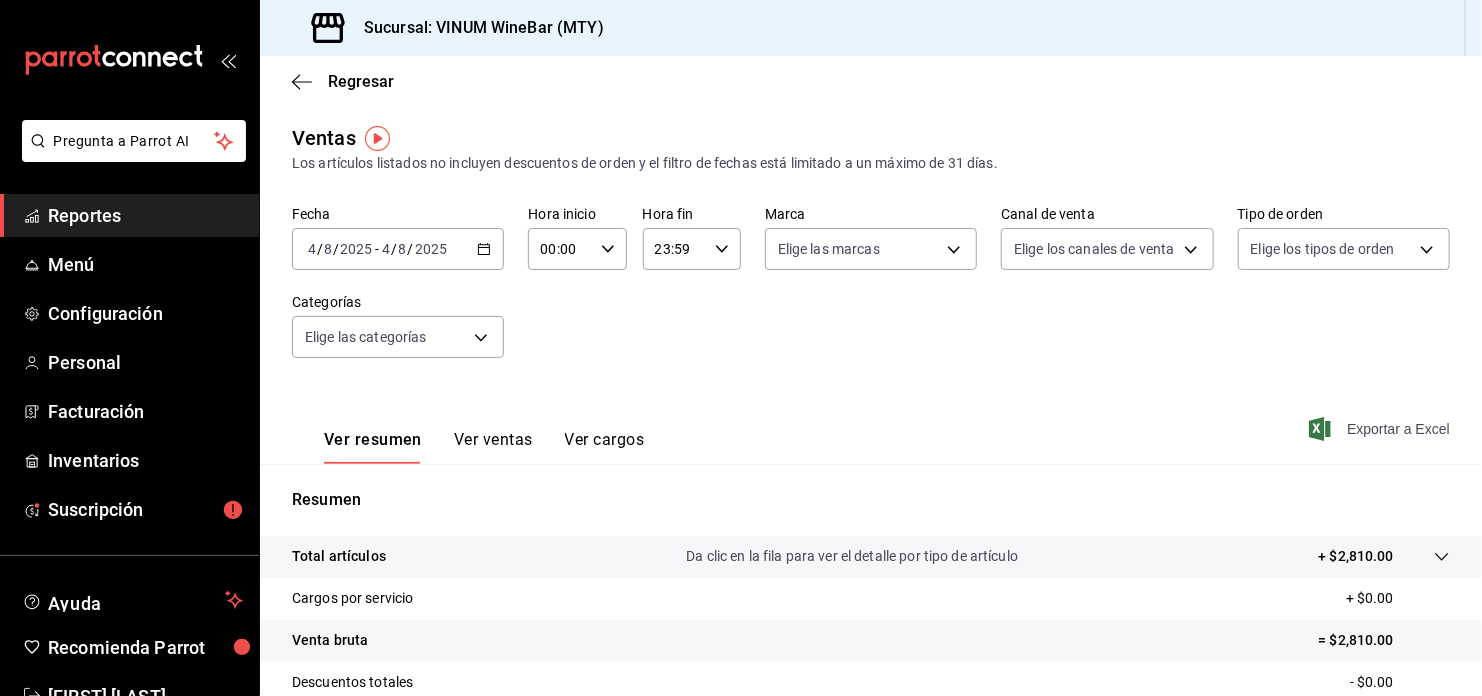 click on "Exportar a Excel" at bounding box center (1381, 429) 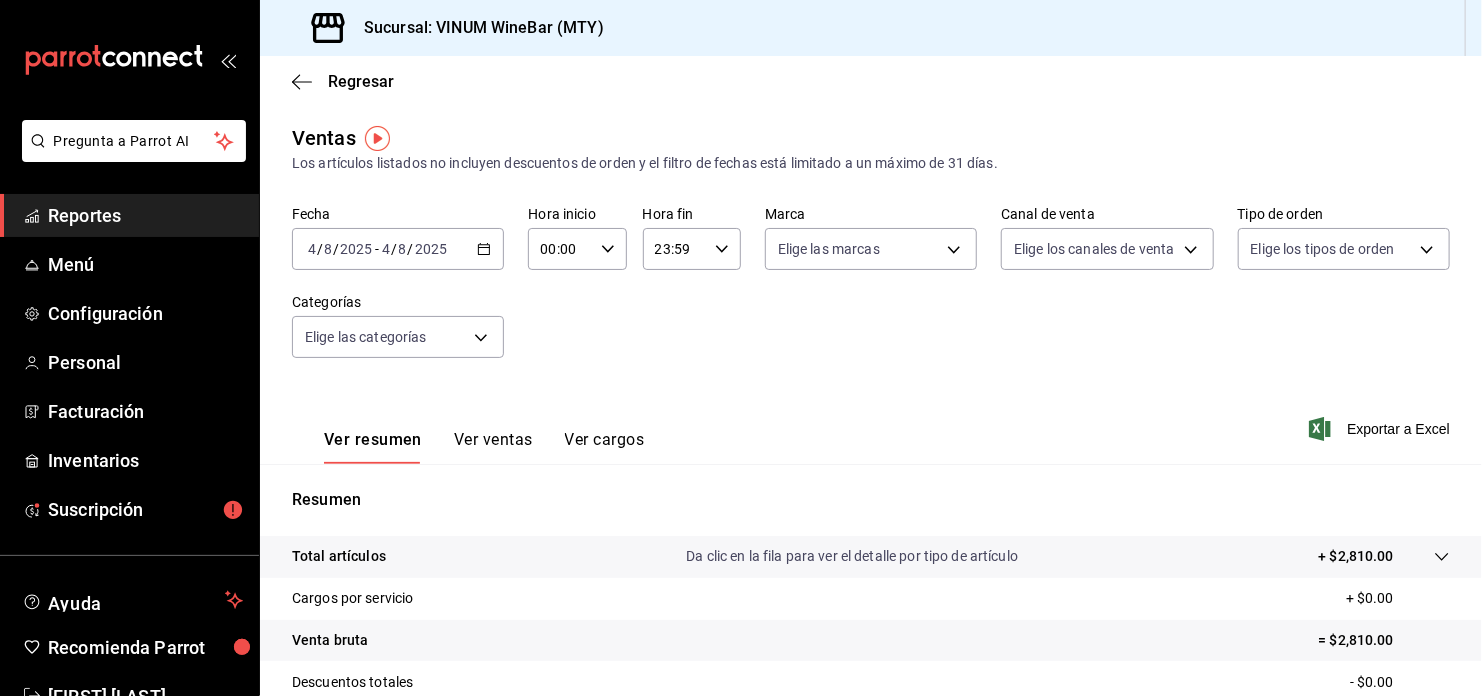 click on "2025-08-04 4 / 8 / 2025 - 2025-08-04 4 / 8 / 2025" at bounding box center (398, 249) 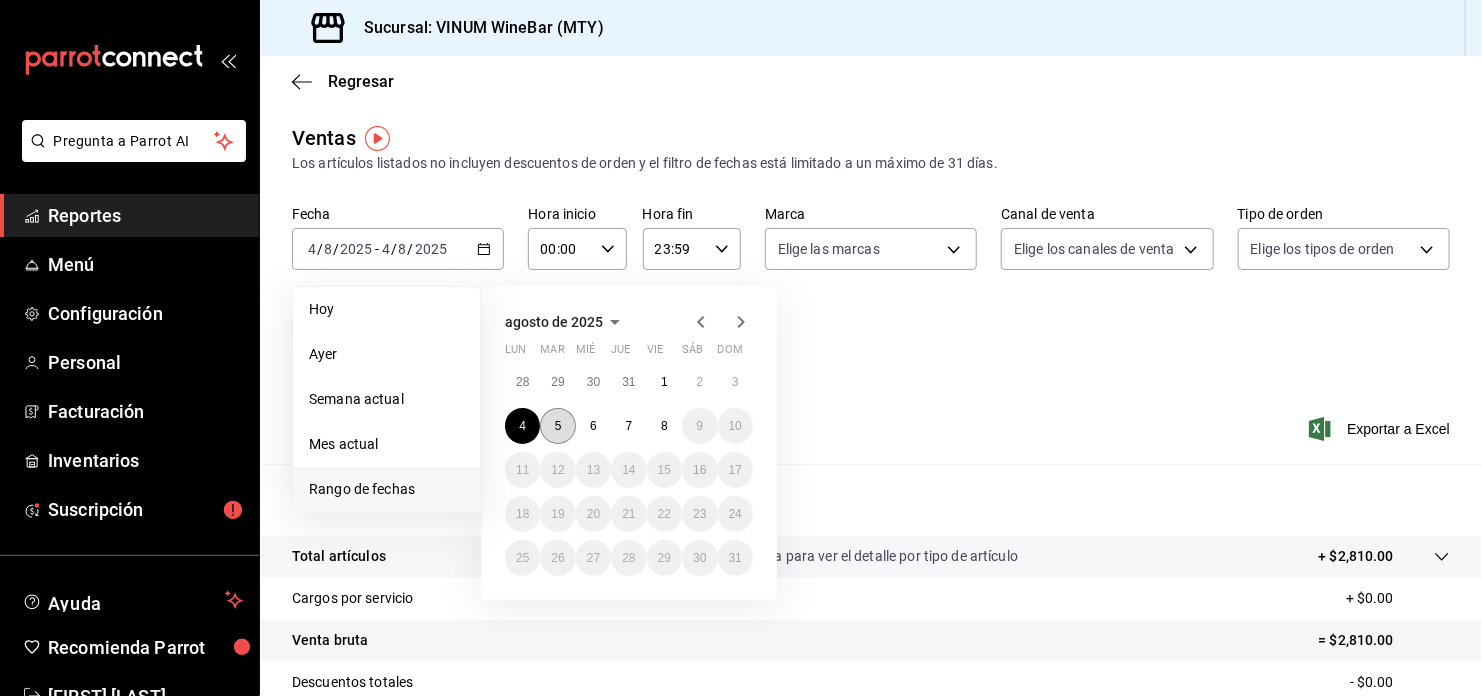 click on "5" at bounding box center [557, 426] 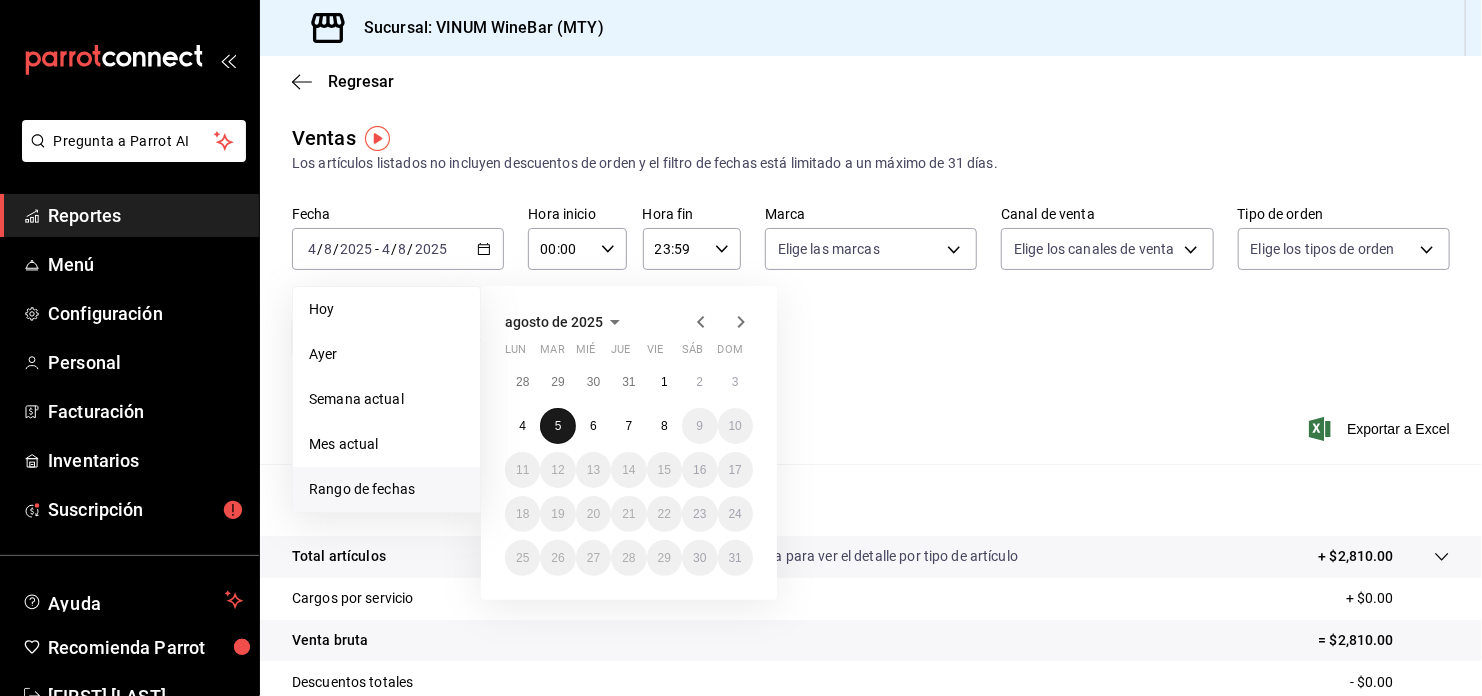 click on "5" at bounding box center [557, 426] 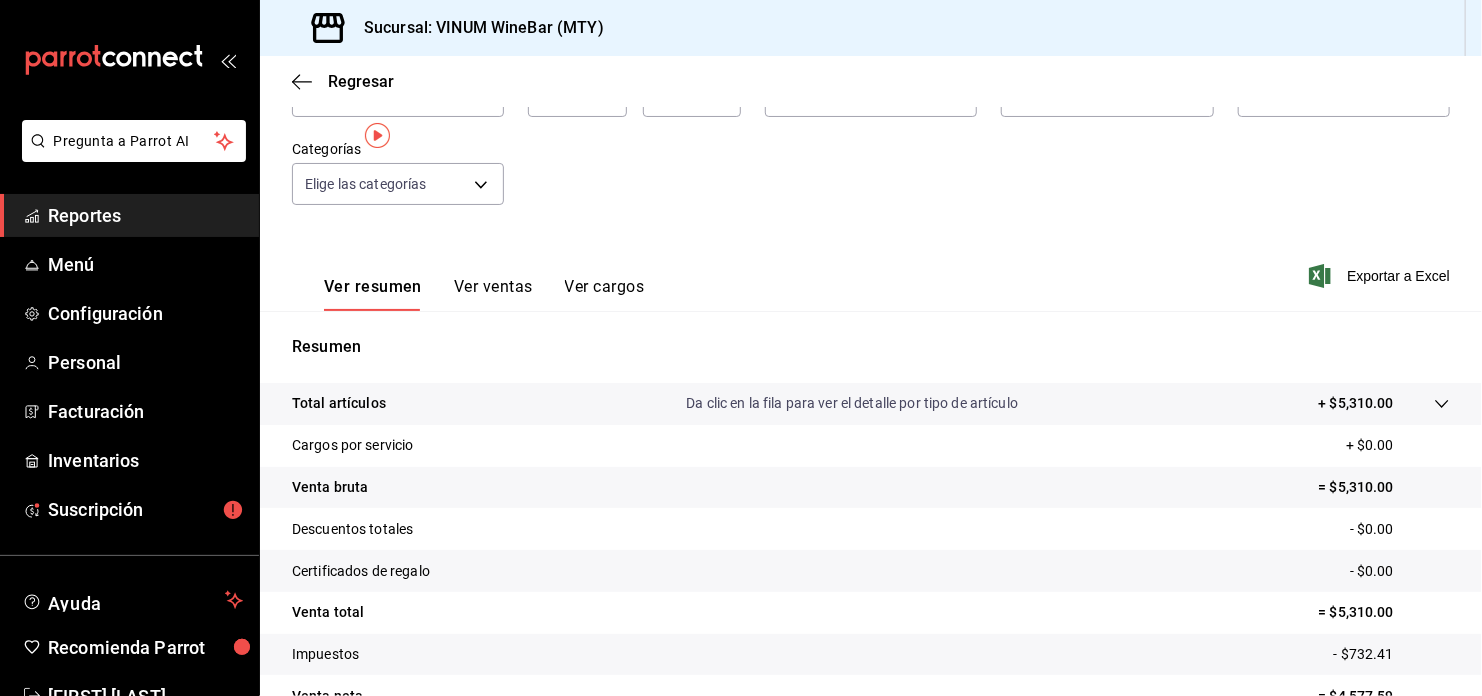 scroll, scrollTop: 262, scrollLeft: 0, axis: vertical 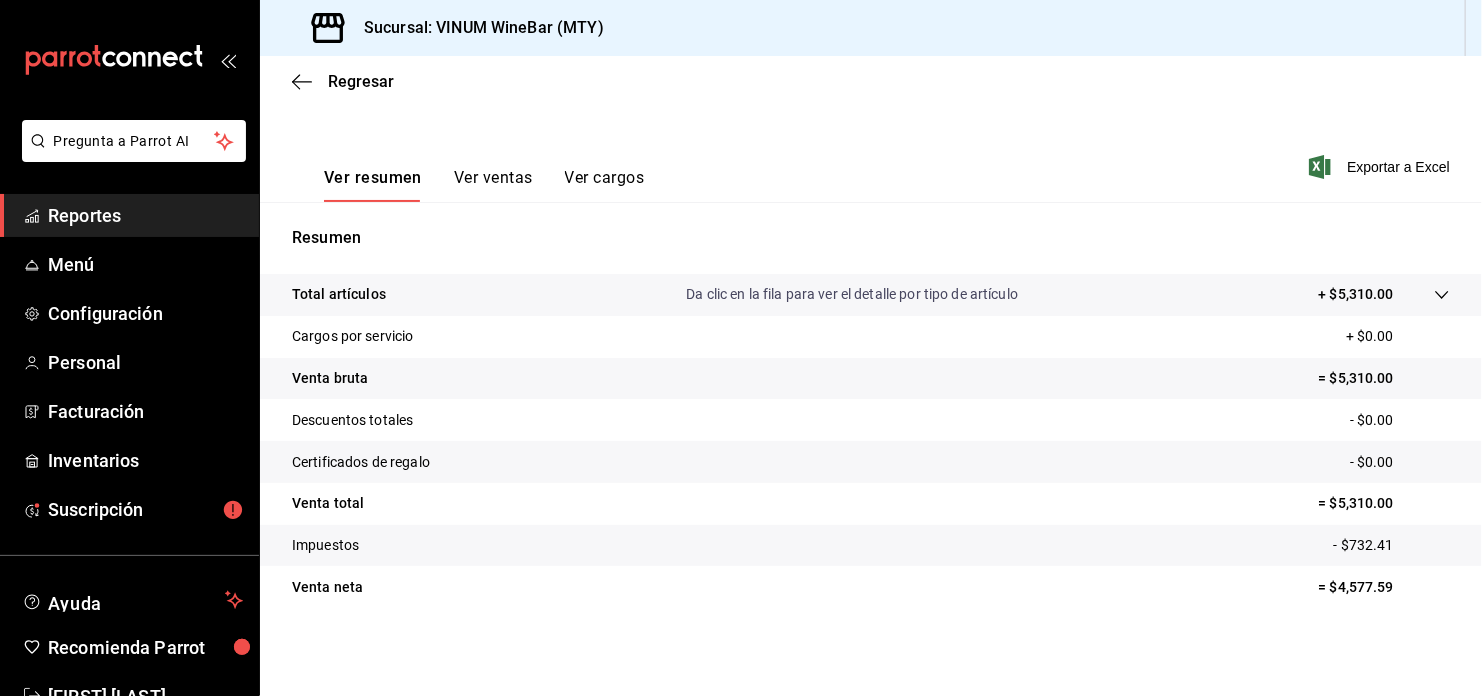 click on "Ver resumen Ver ventas Ver cargos Exportar a Excel" at bounding box center [871, 161] 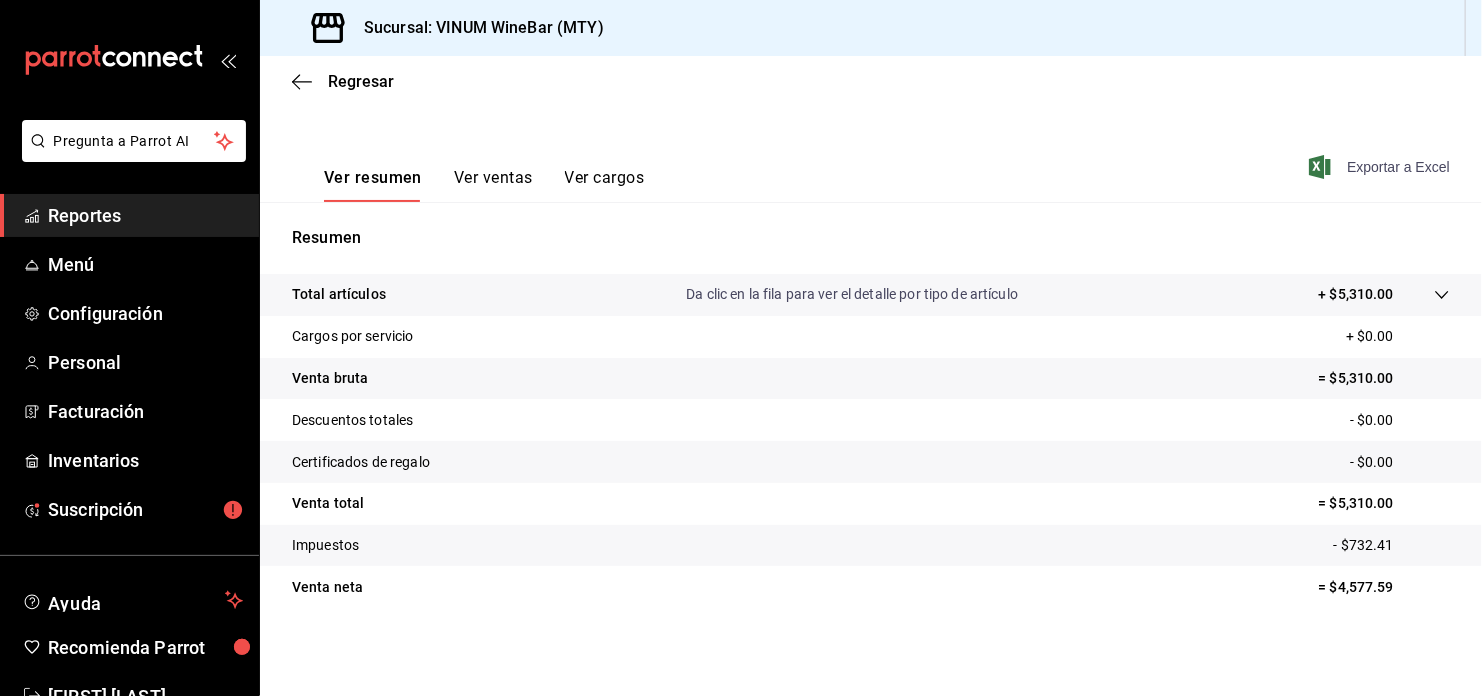 click on "Exportar a Excel" at bounding box center (1381, 167) 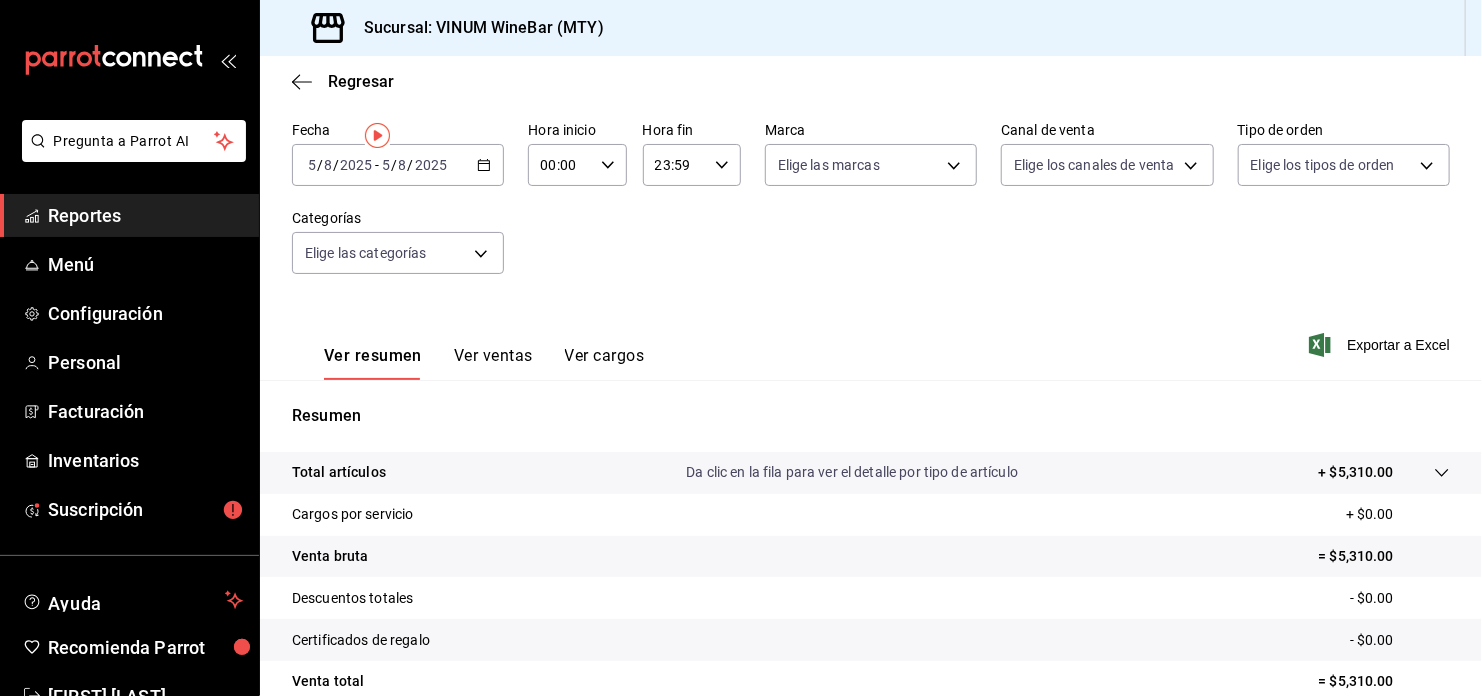 scroll, scrollTop: 0, scrollLeft: 0, axis: both 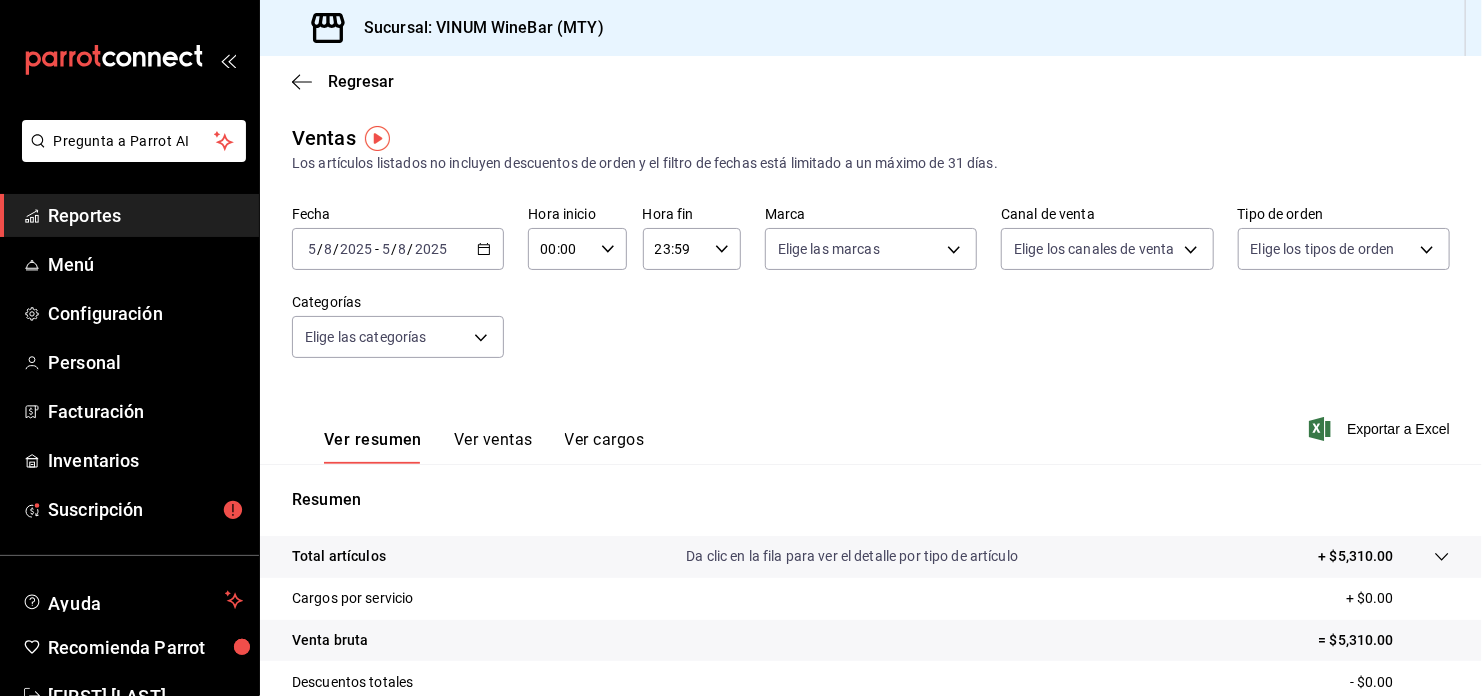 click on "2025-08-05 5 / 8 / 2025 - 2025-08-05 5 / 8 / 2025" at bounding box center [398, 249] 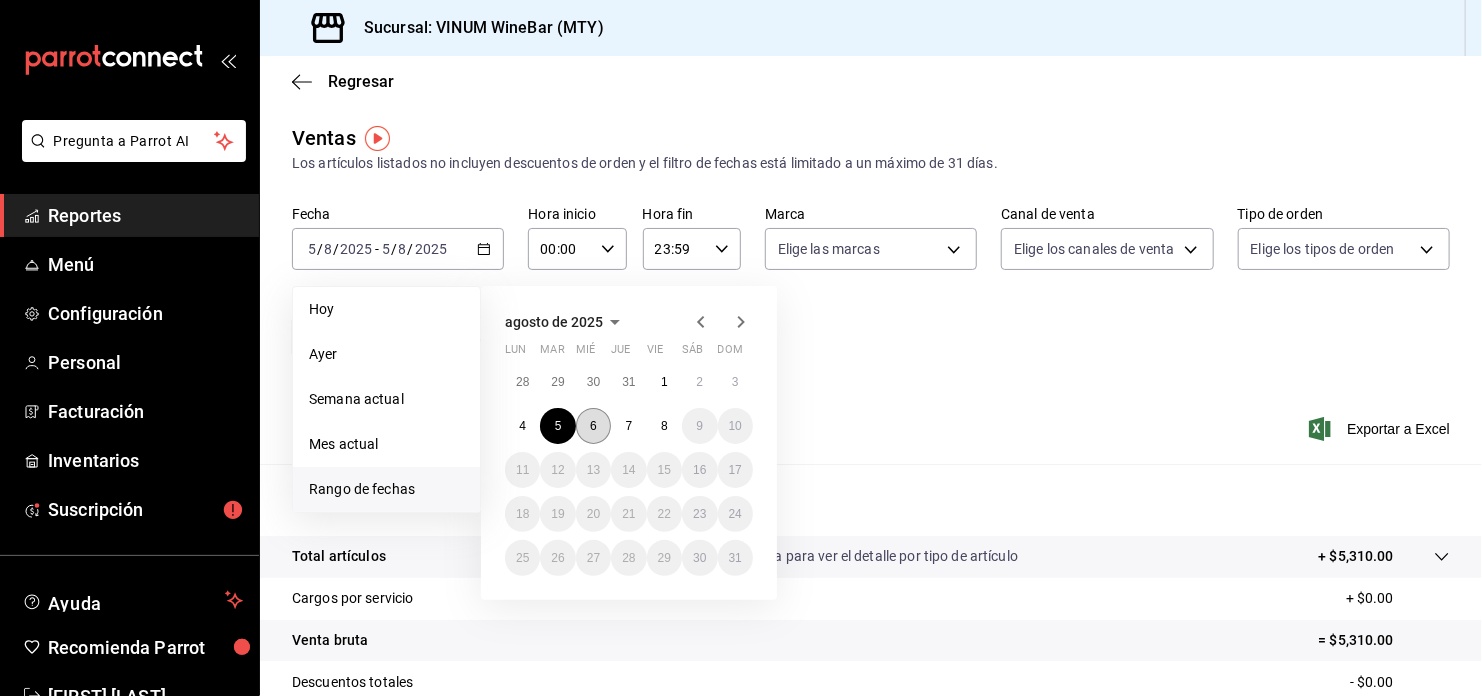 click on "6" at bounding box center [593, 426] 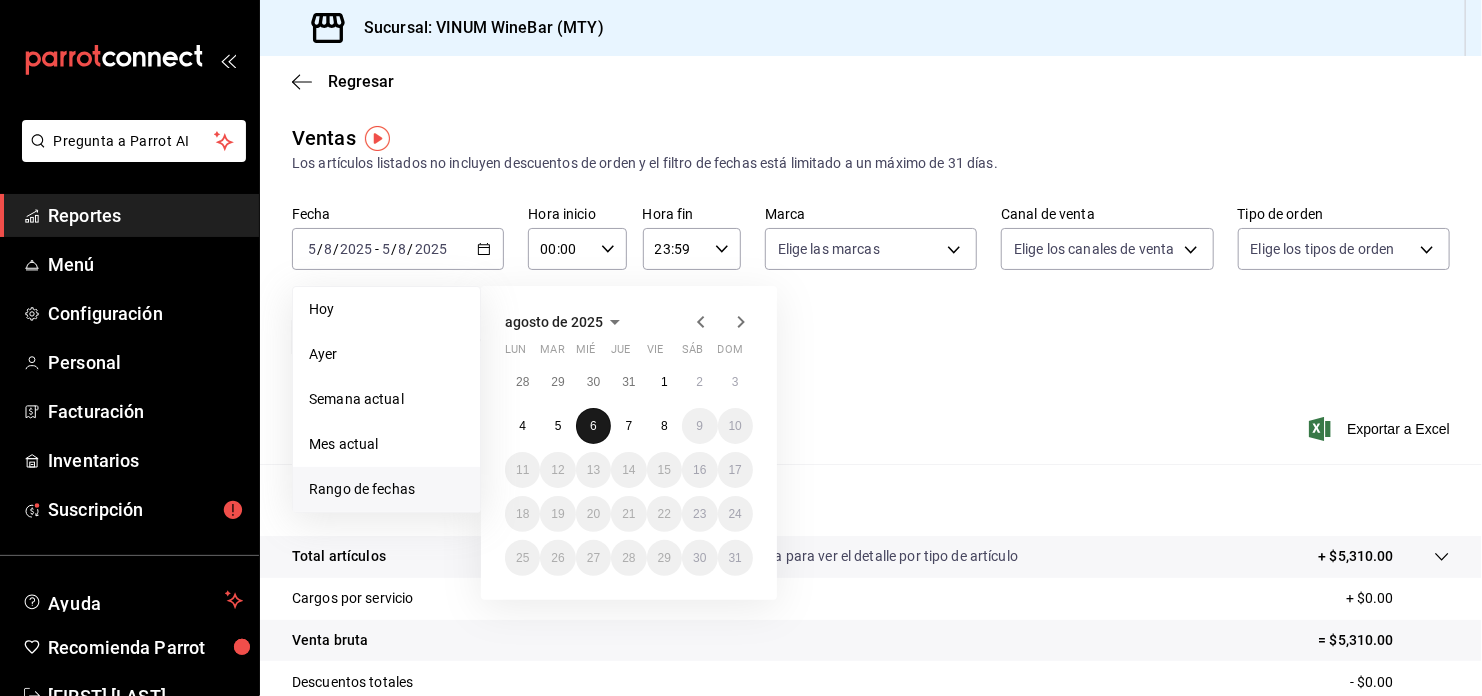 click on "6" at bounding box center (593, 426) 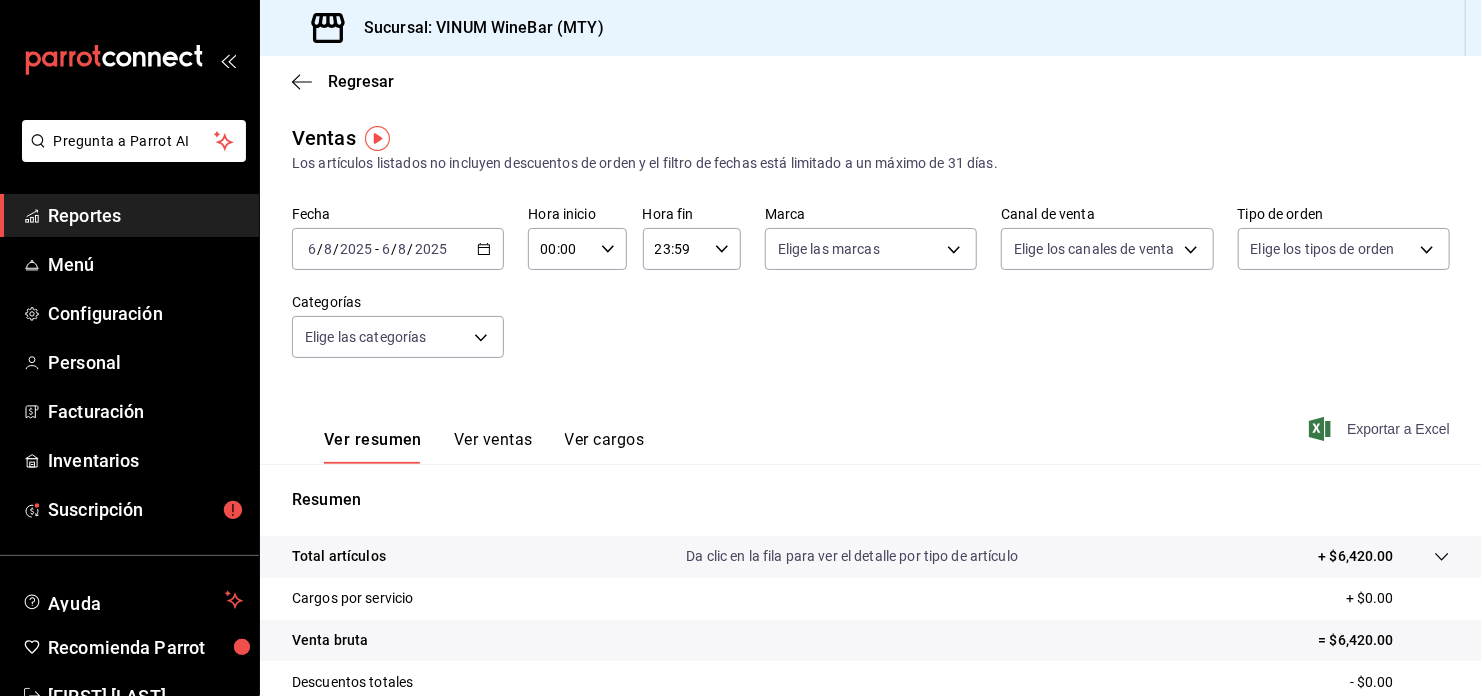 click on "Exportar a Excel" at bounding box center (1381, 429) 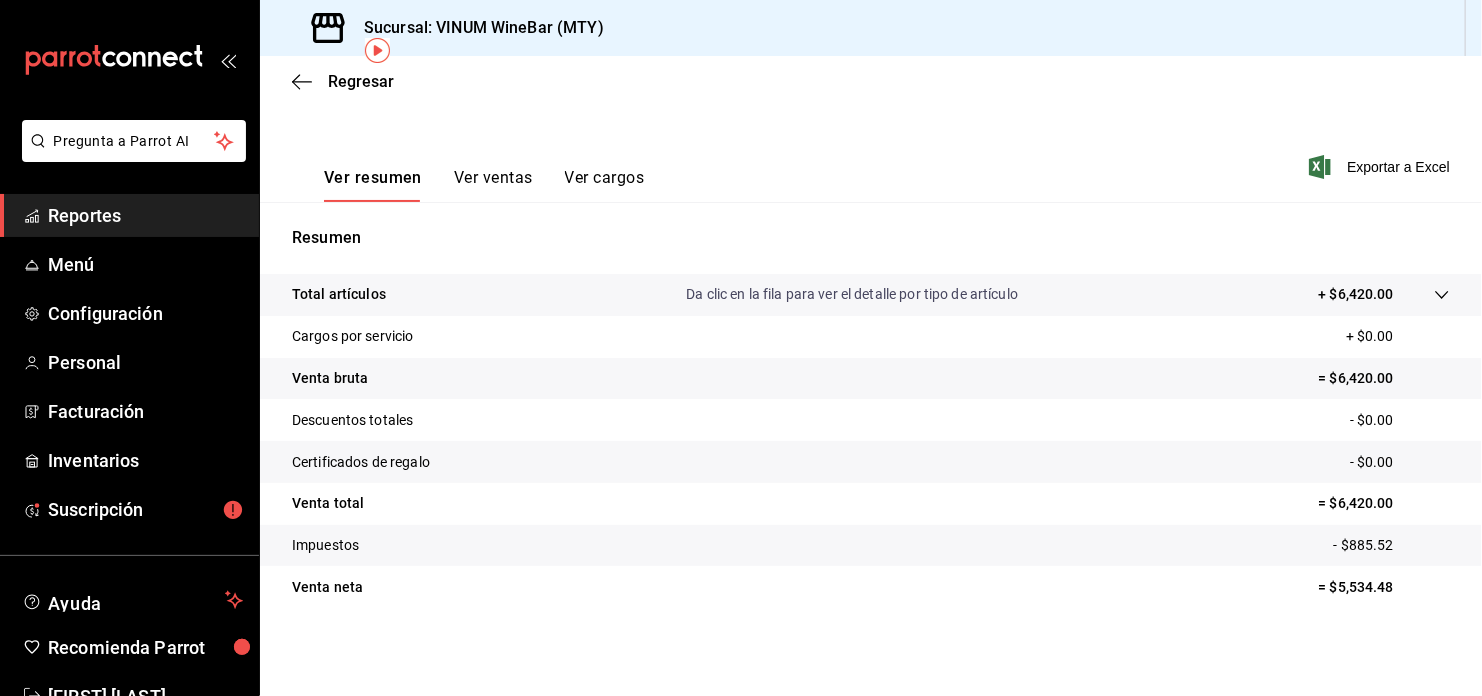 scroll, scrollTop: 0, scrollLeft: 0, axis: both 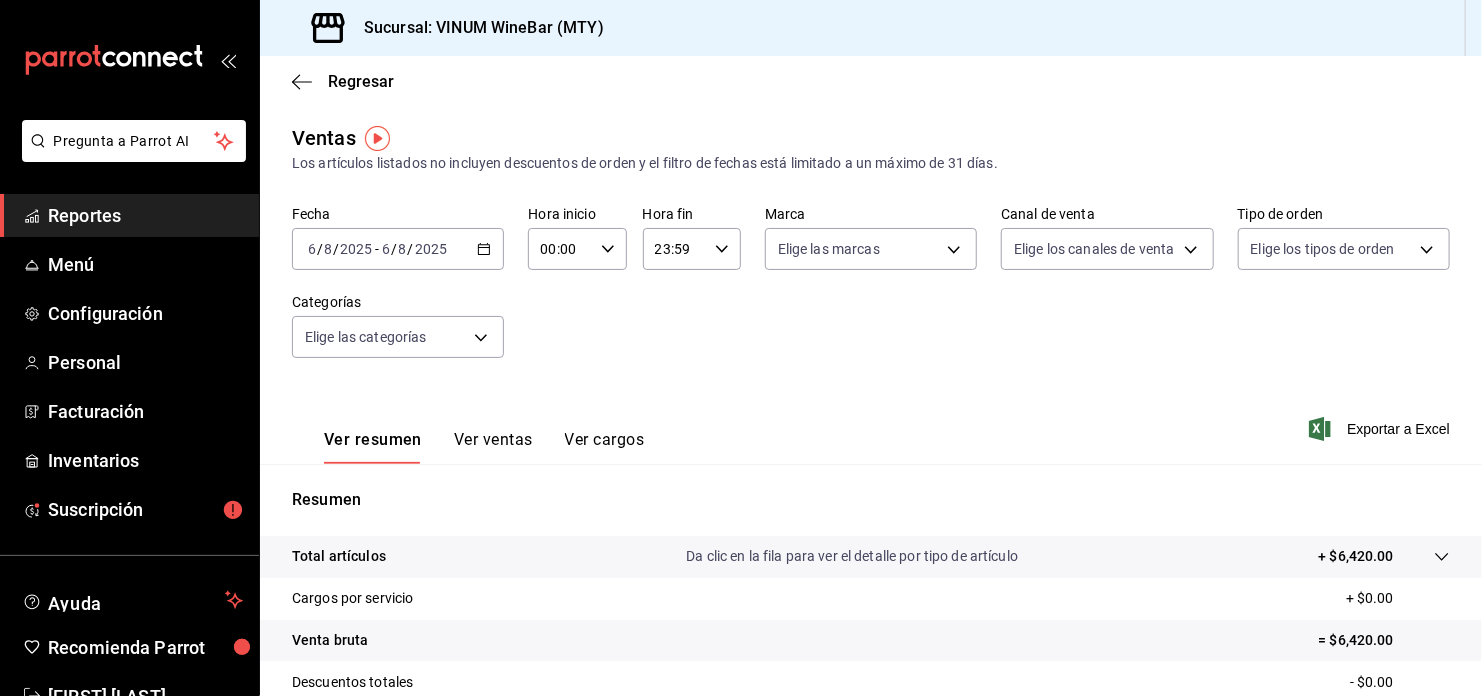 click 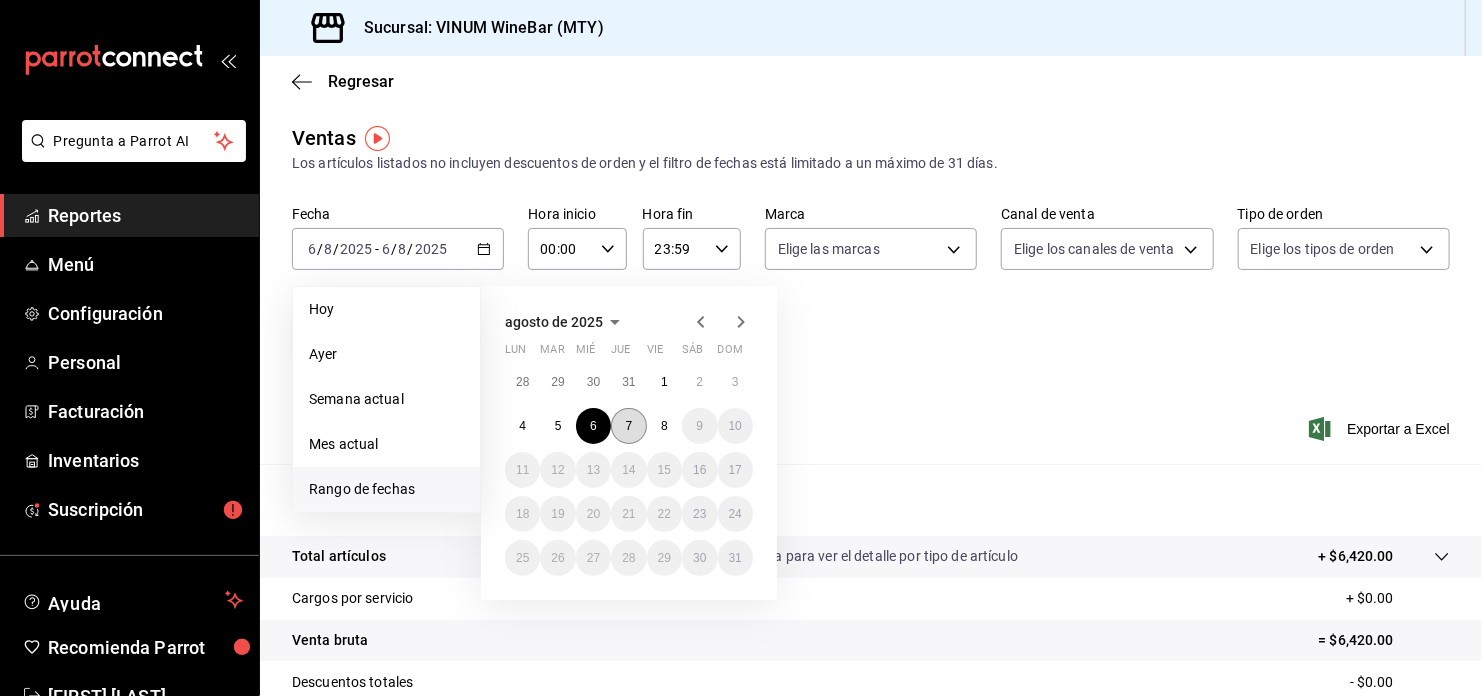 click on "7" at bounding box center (628, 426) 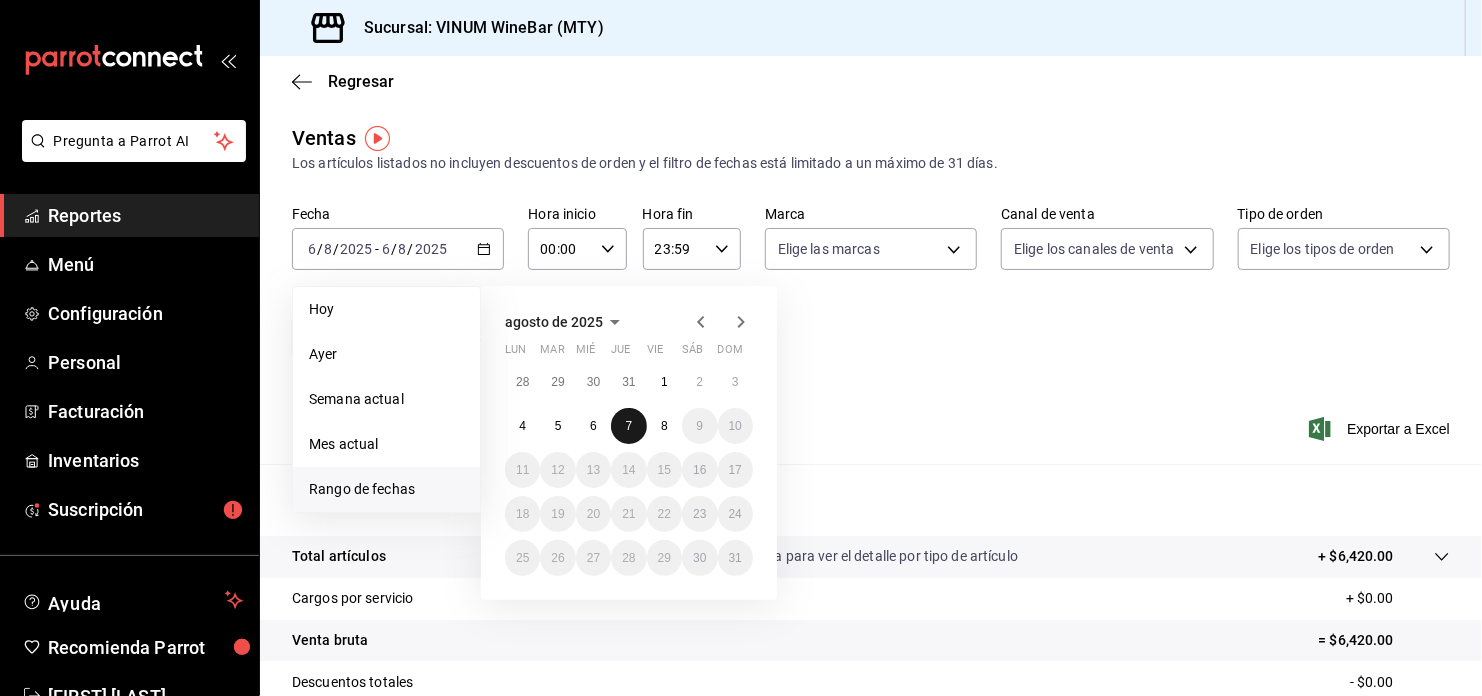 click on "7" at bounding box center [628, 426] 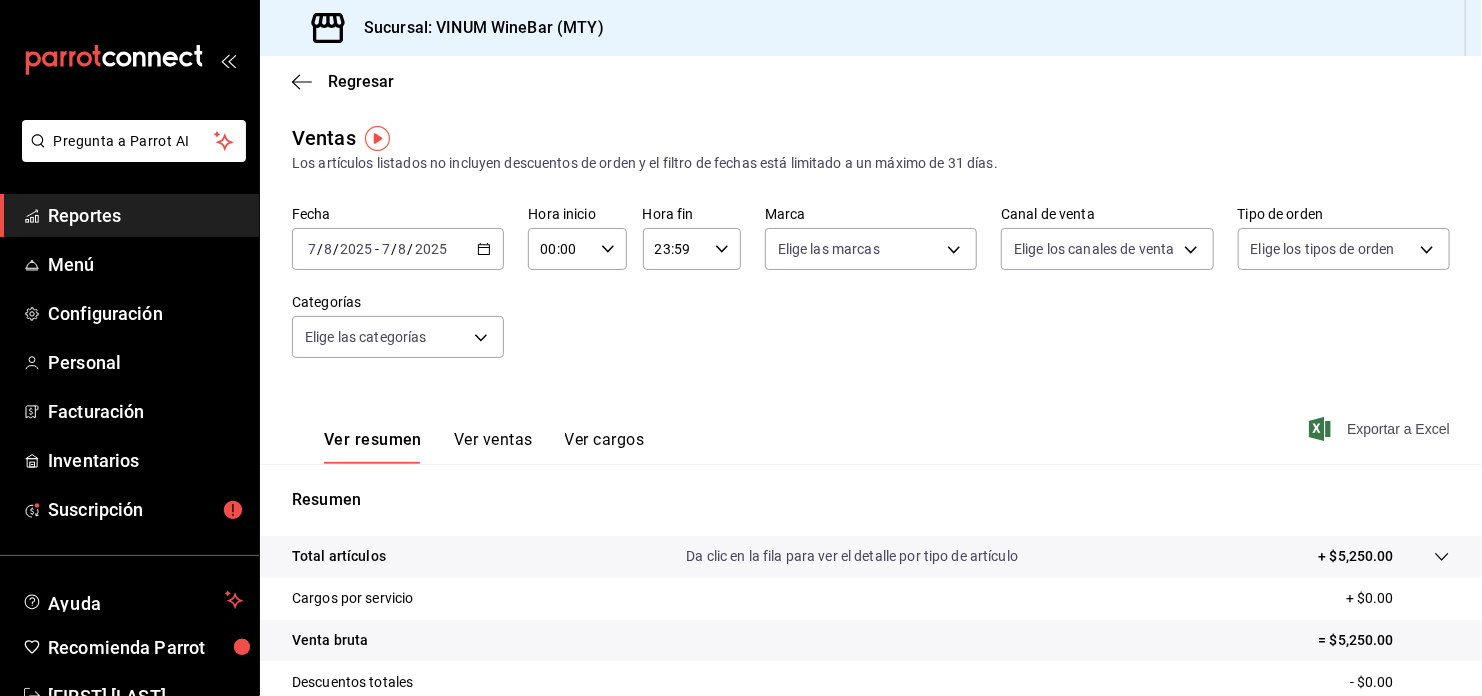 click on "Exportar a Excel" at bounding box center (1381, 429) 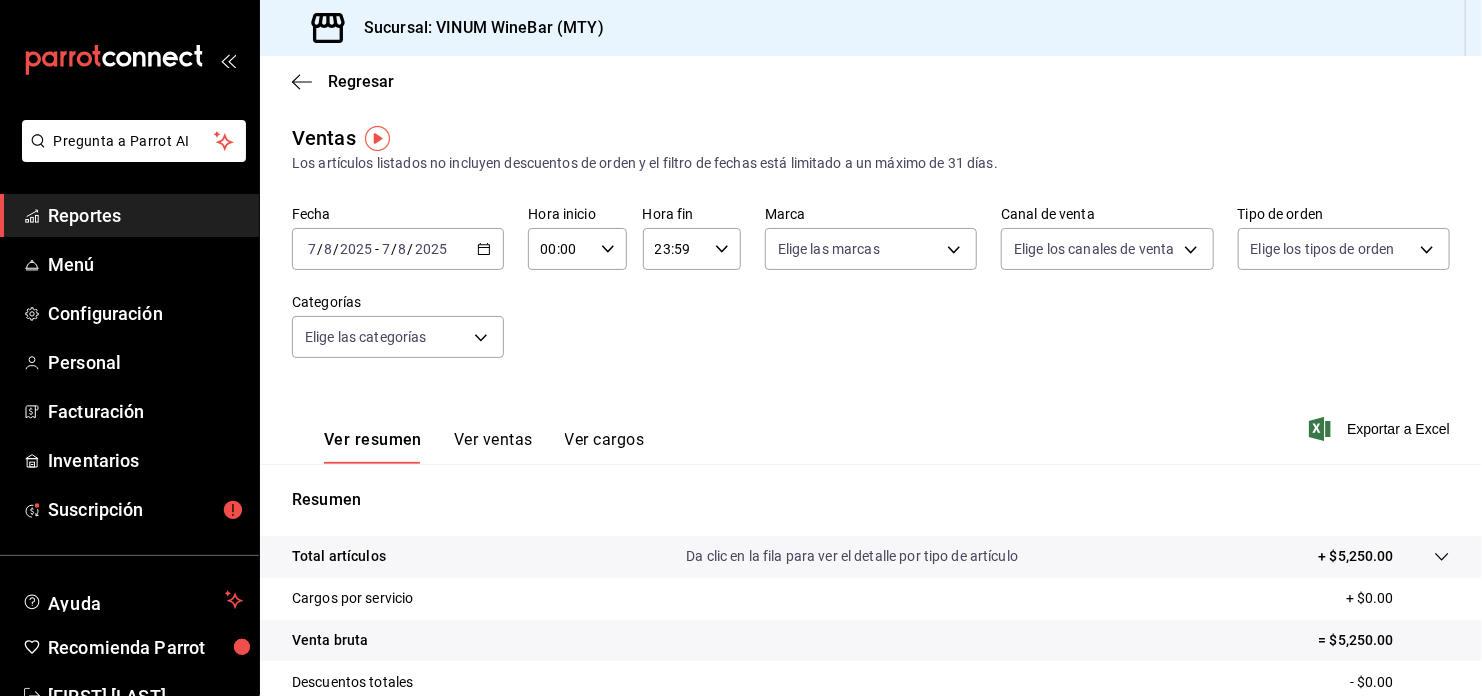 click 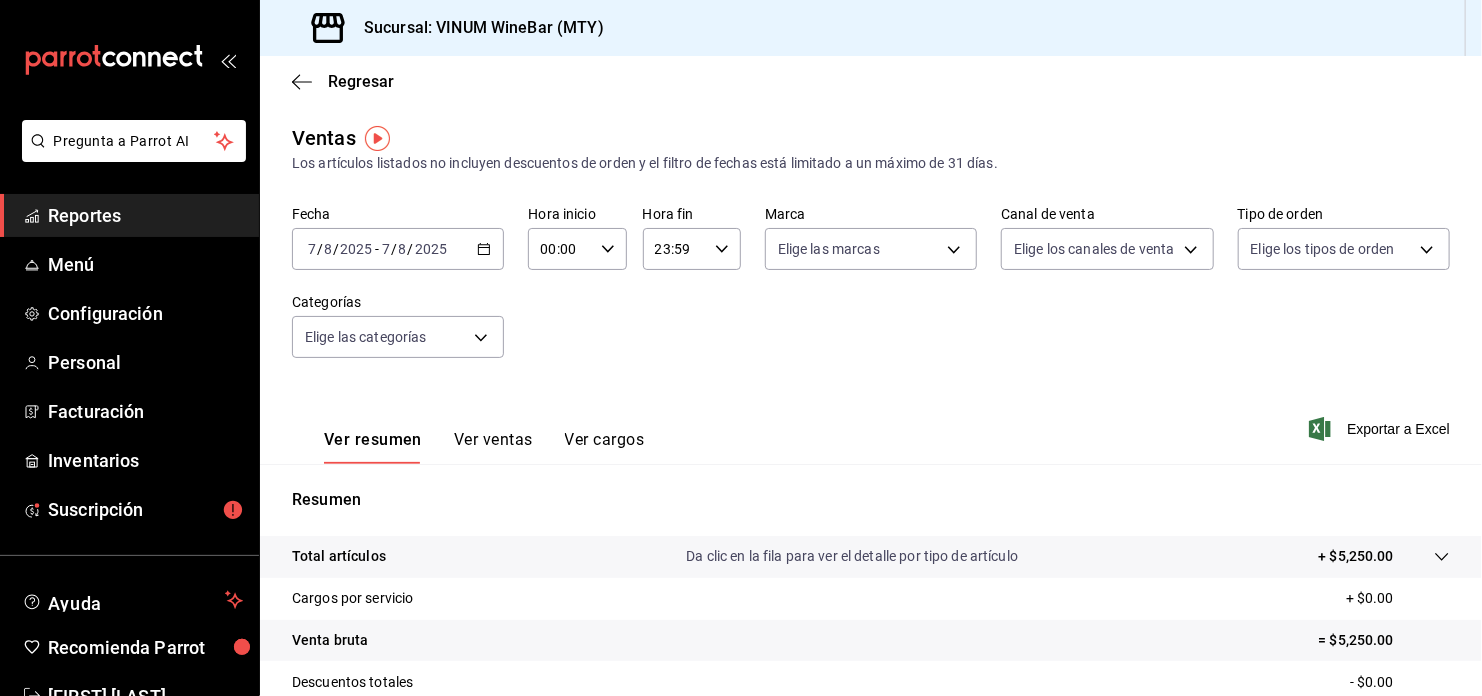 click on "Fecha 2025-08-07 7 / 8 / 2025 - 2025-08-07 7 / 8 / 2025 Hora inicio 00:00 Hora inicio Hora fin 23:59 Hora fin Marca Elige las marcas Canal de venta Elige los canales de venta Tipo de orden Elige los tipos de orden Categorías Elige las categorías" at bounding box center [871, 294] 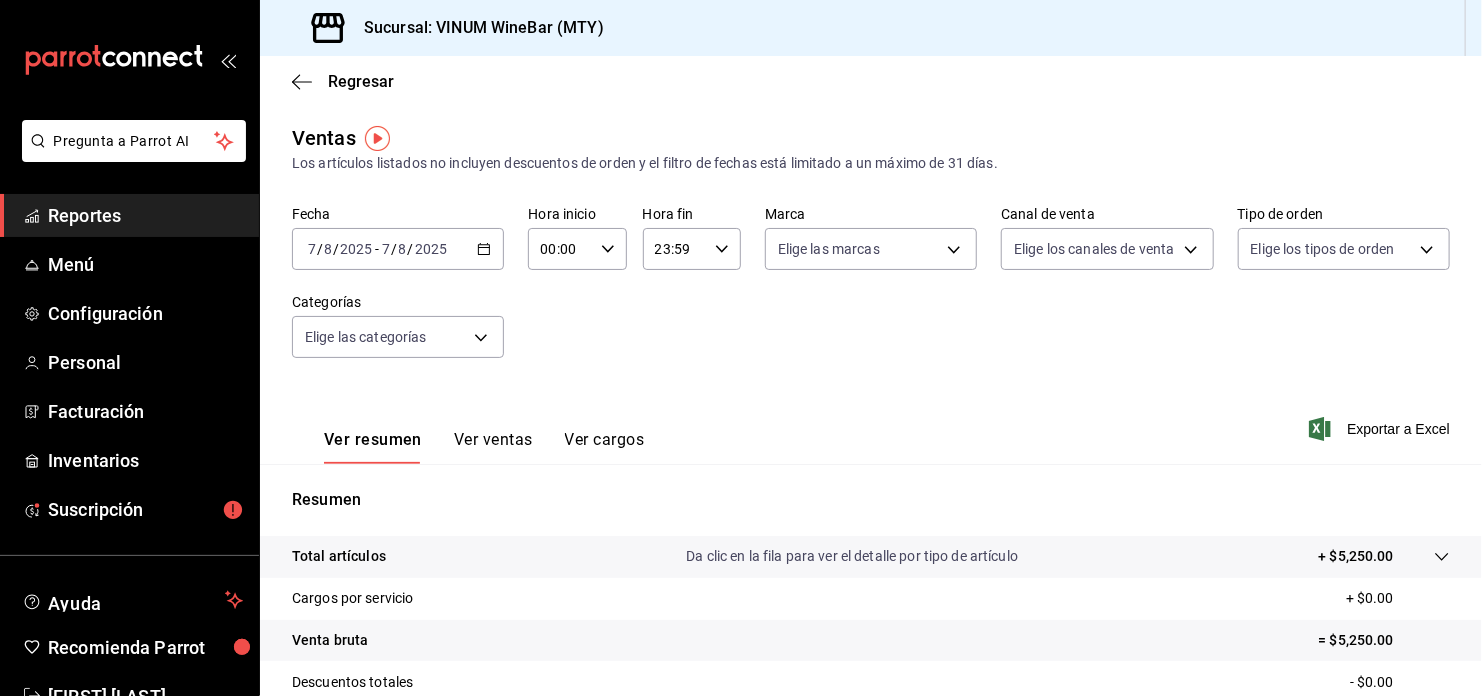 click on "2025-08-07 7 / 8 / 2025 - 2025-08-07 7 / 8 / 2025" at bounding box center (398, 249) 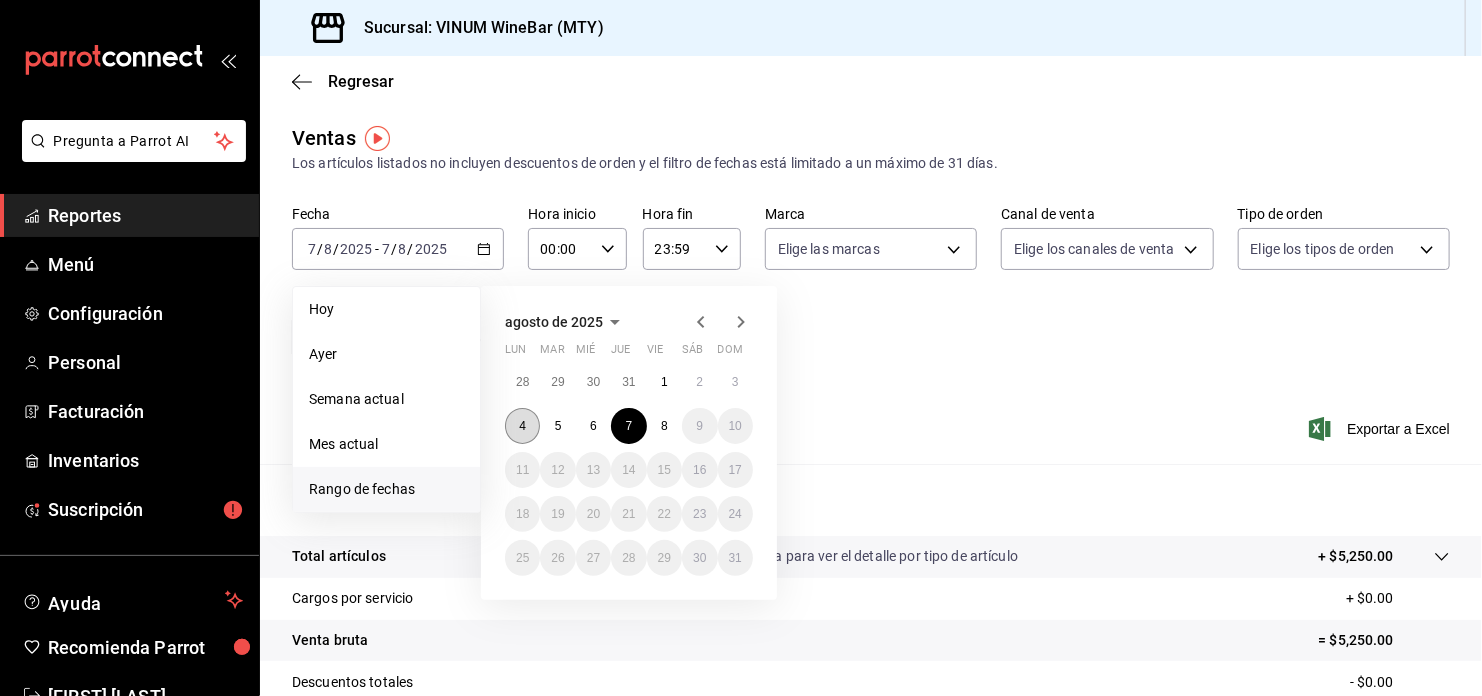 click on "4" at bounding box center [522, 426] 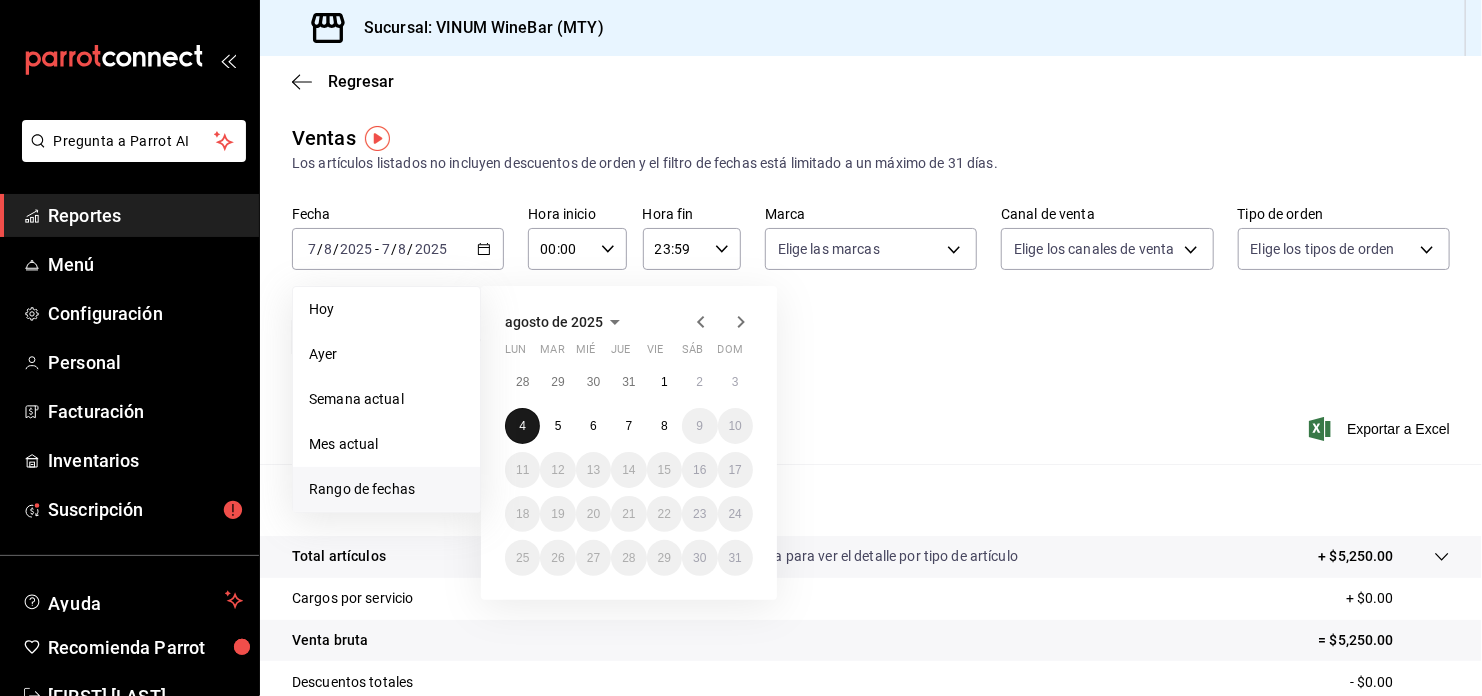 click on "4" at bounding box center [522, 426] 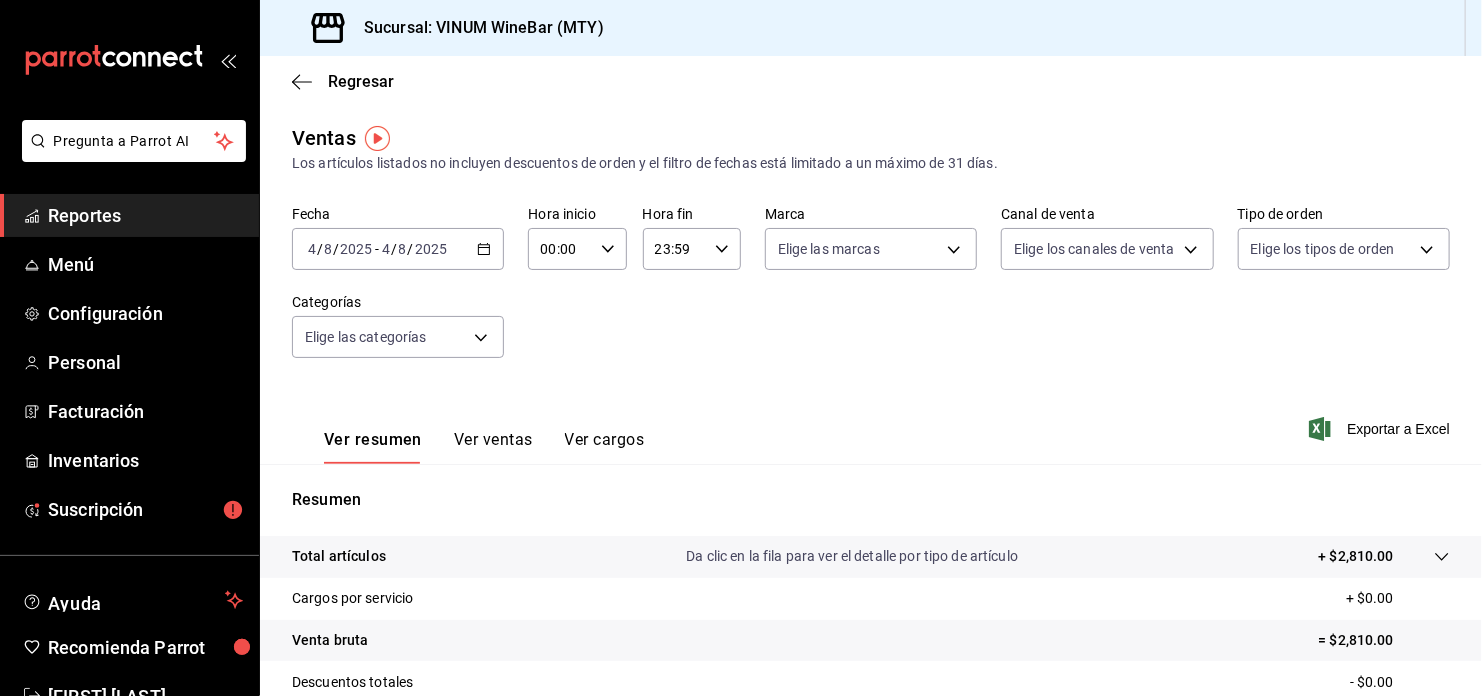click 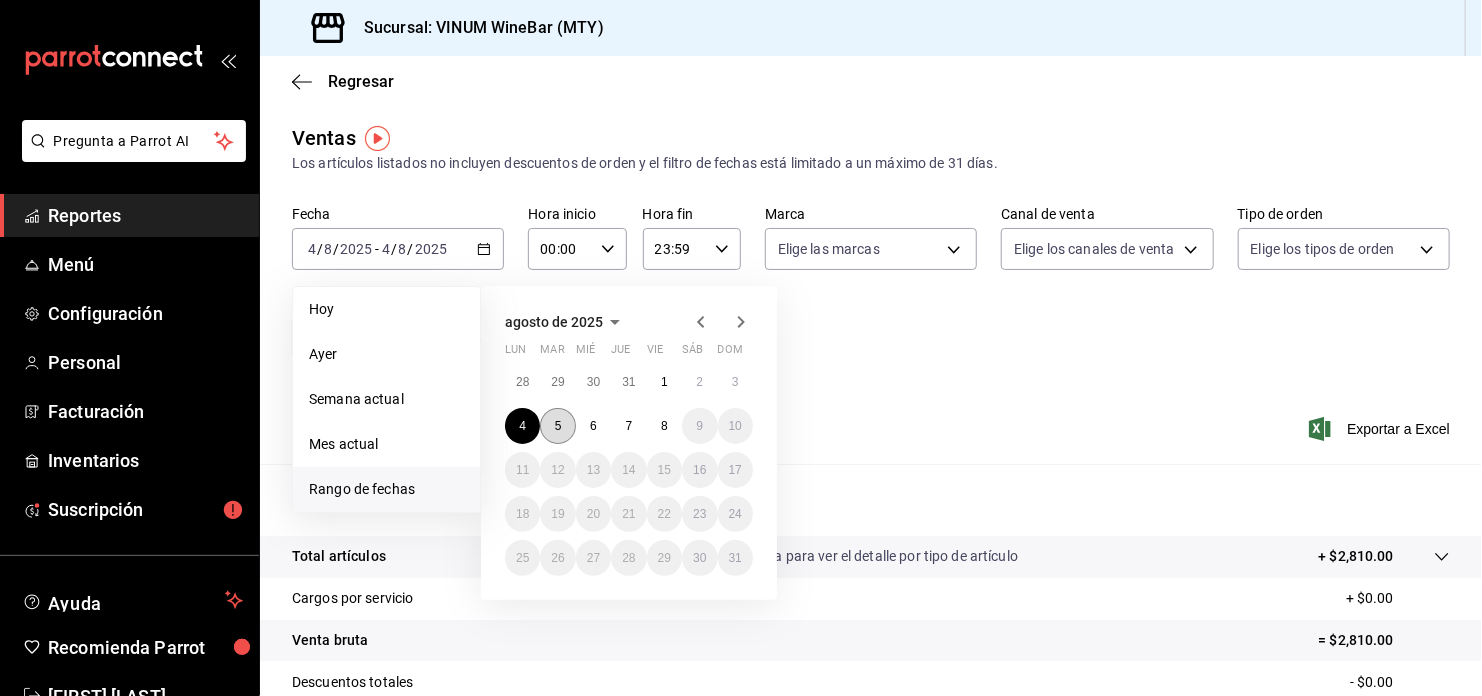 click on "5" at bounding box center (557, 426) 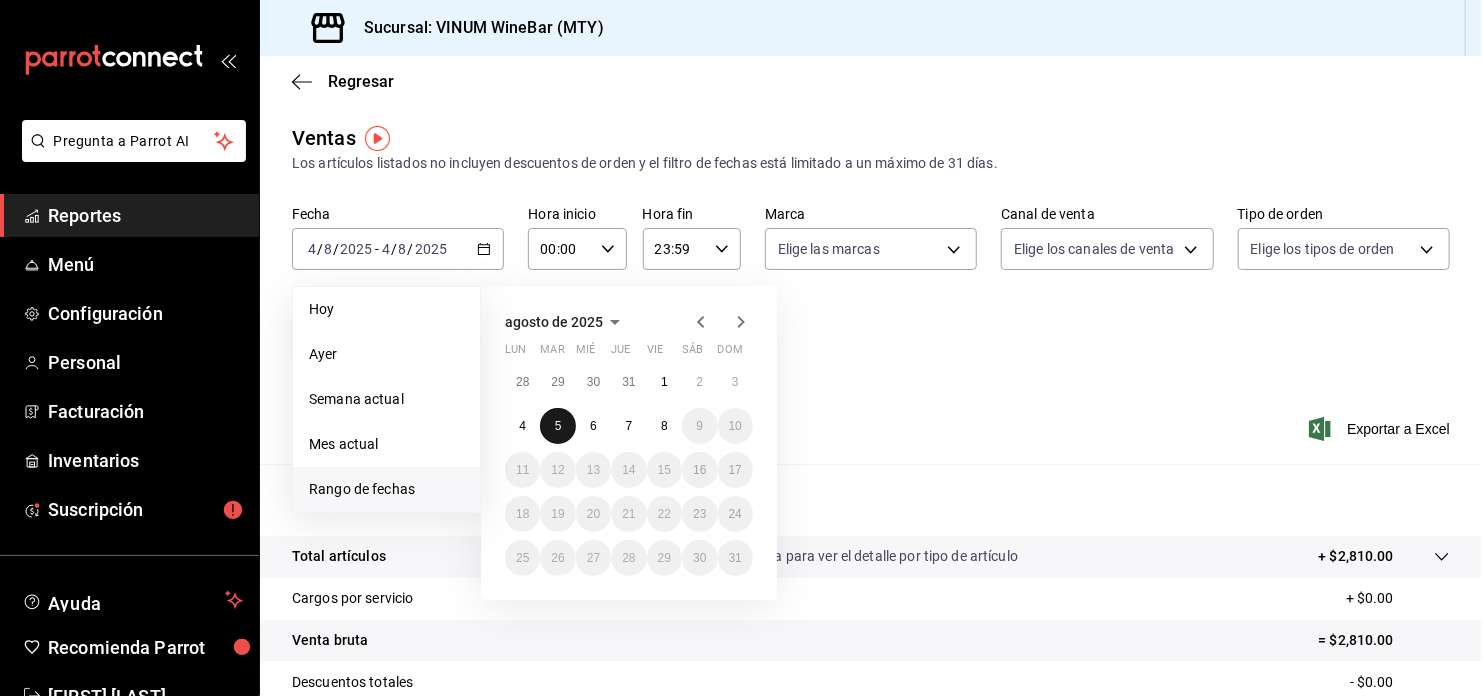 click on "5" at bounding box center [557, 426] 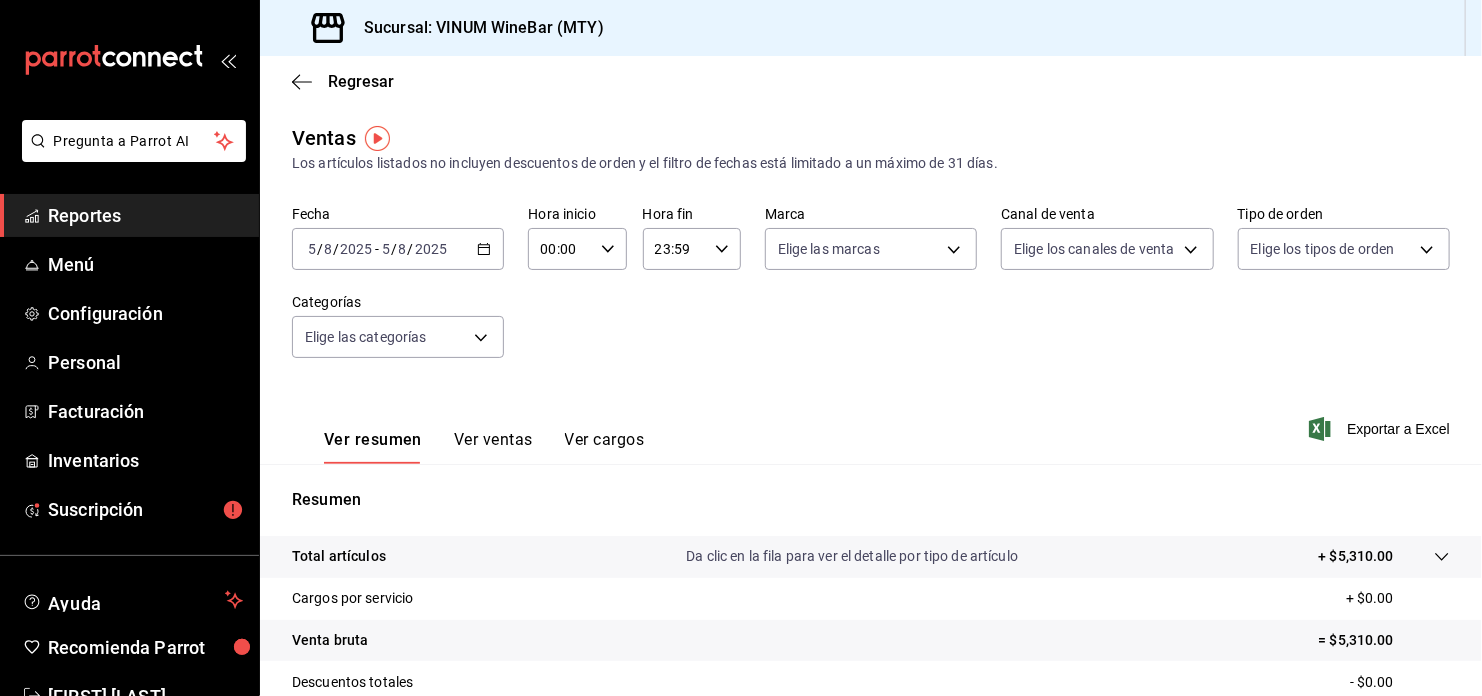 click 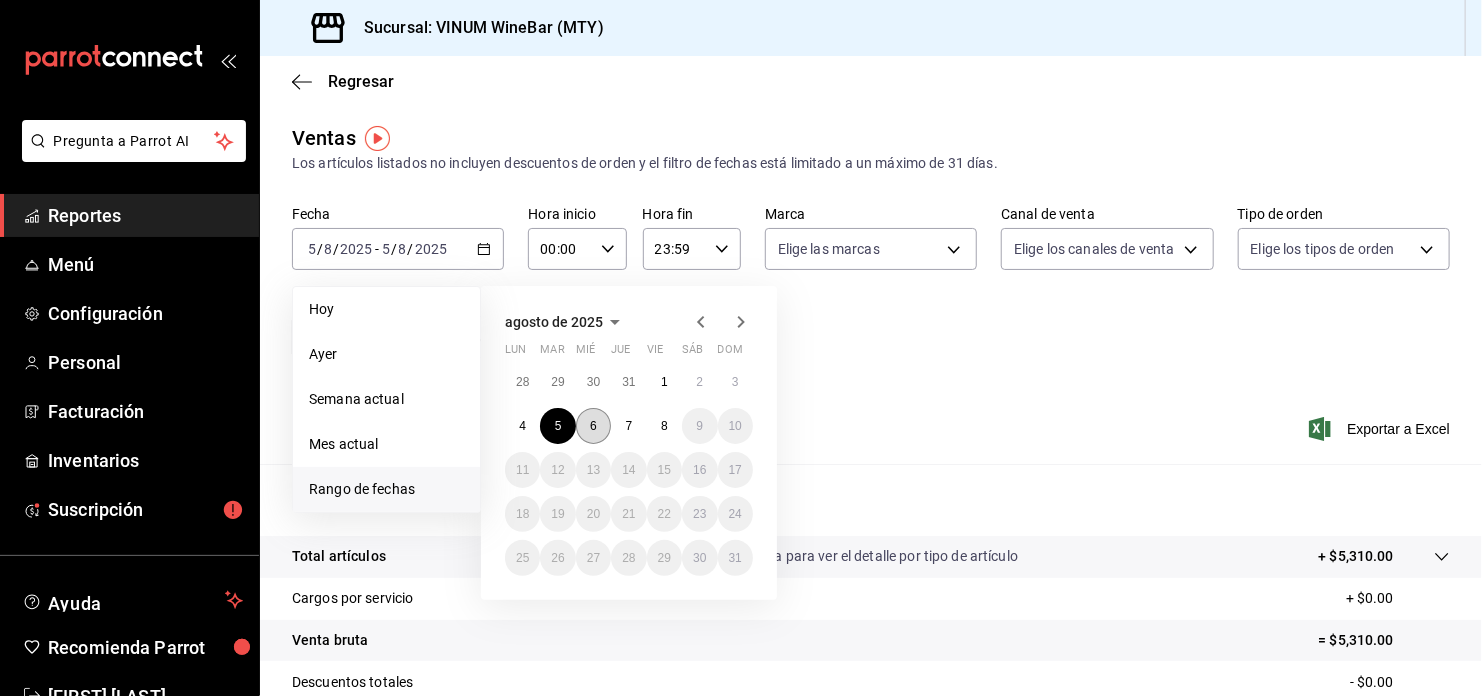click on "6" at bounding box center (593, 426) 